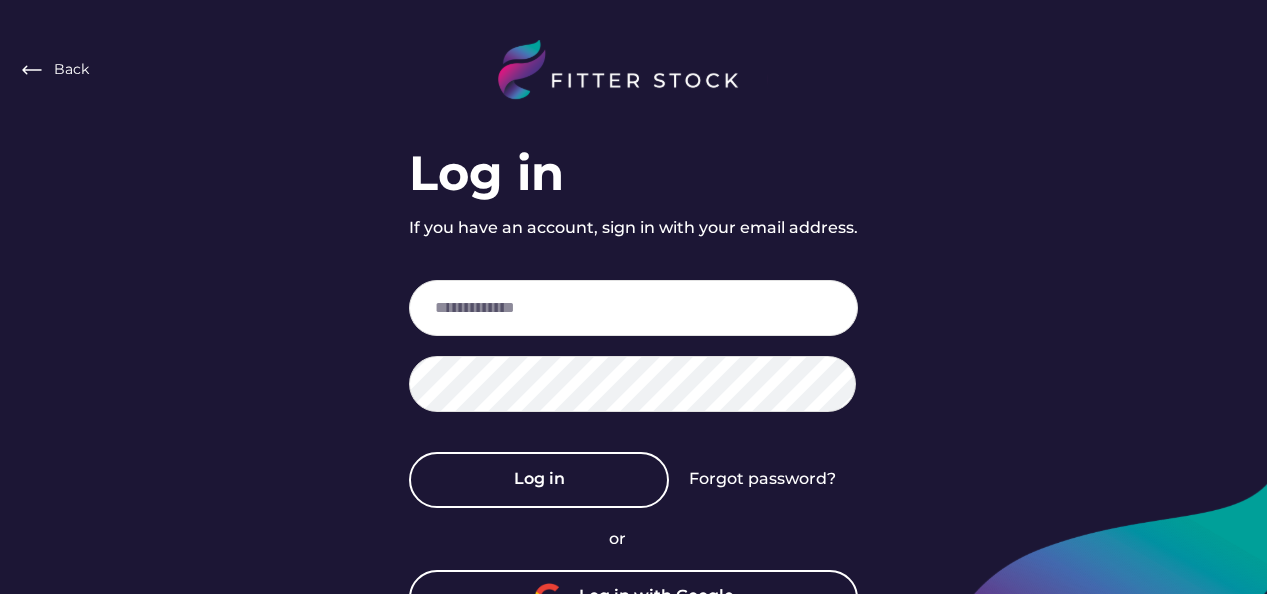 scroll, scrollTop: 0, scrollLeft: 0, axis: both 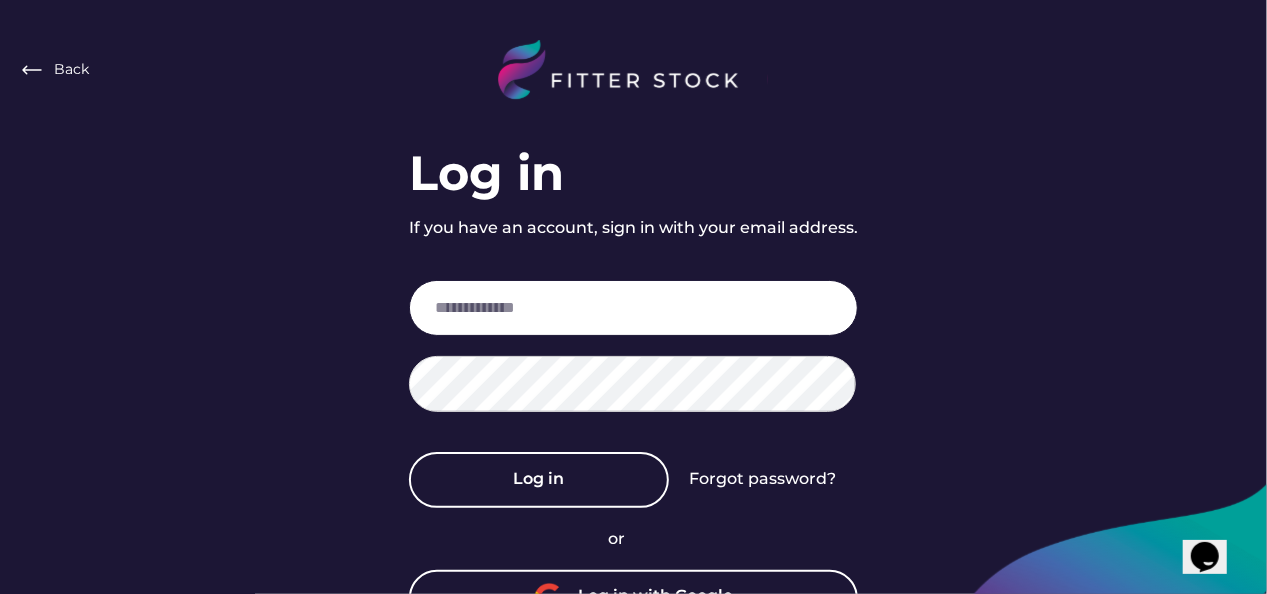 click at bounding box center [633, 308] 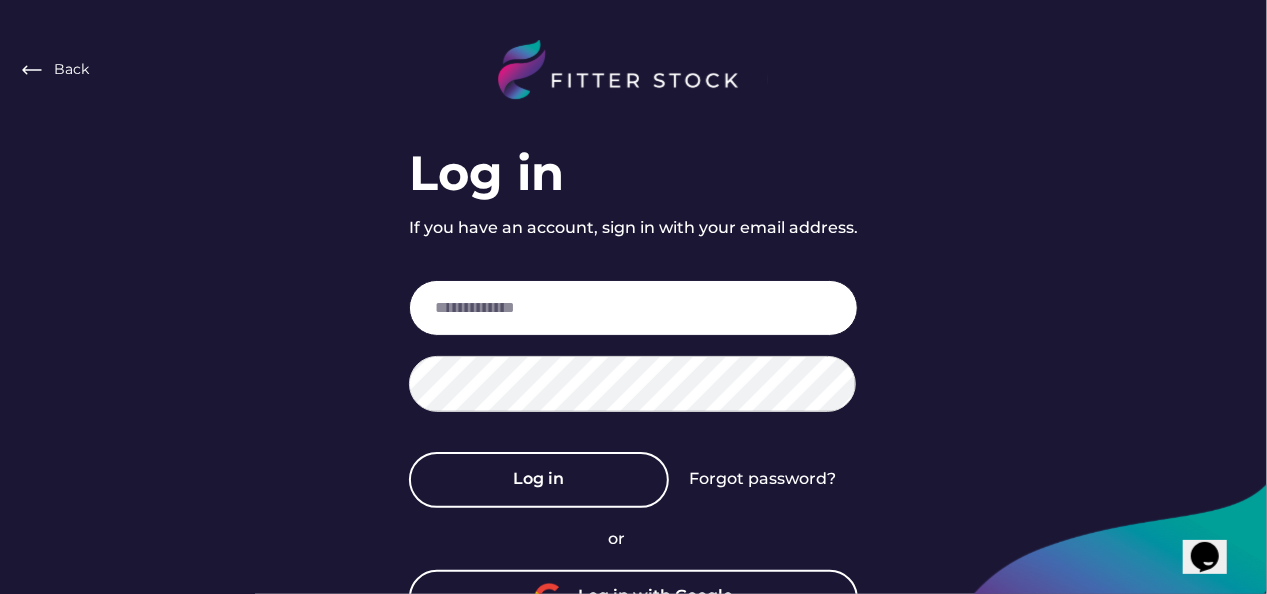 type on "**********" 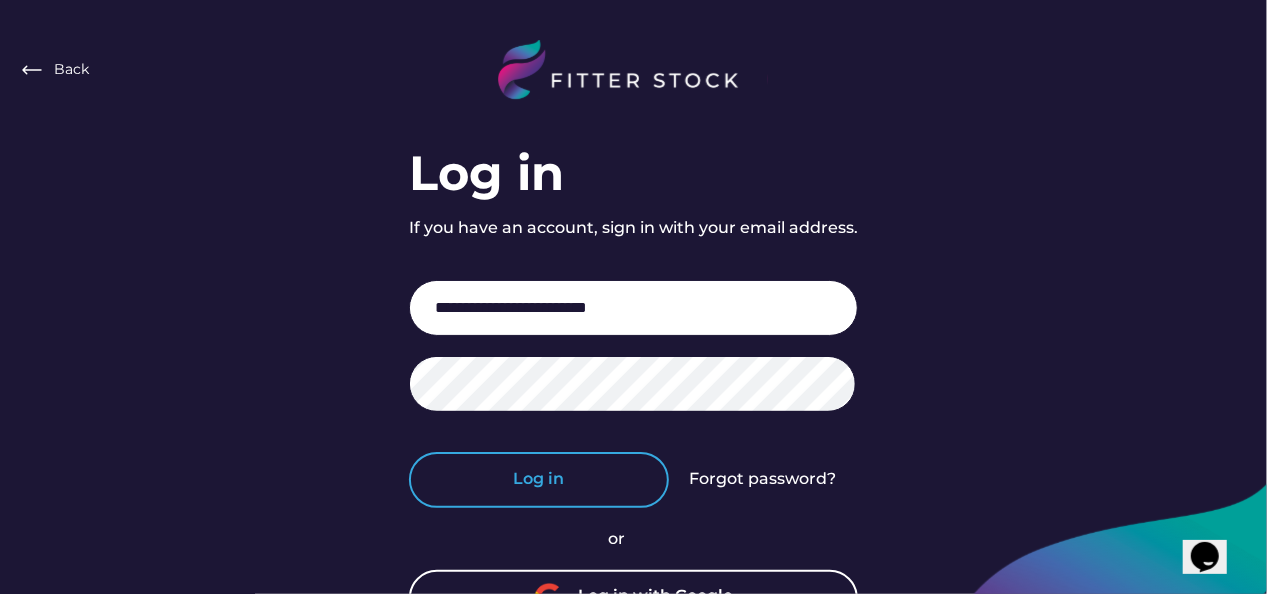 click on "Log in" at bounding box center [539, 480] 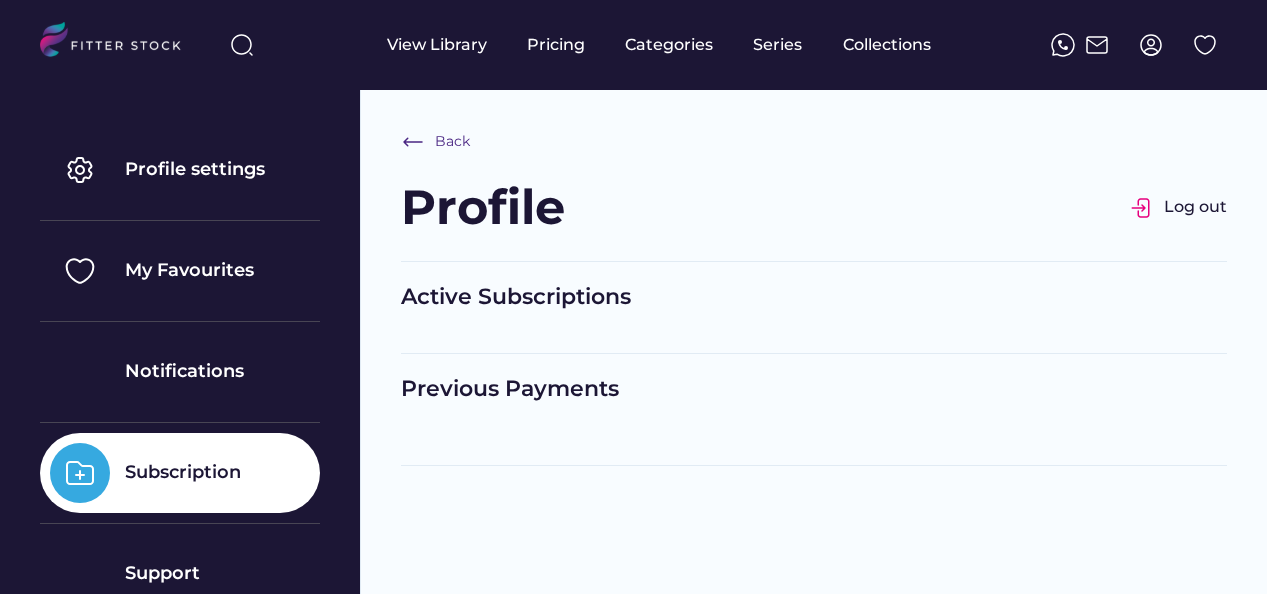 scroll, scrollTop: 0, scrollLeft: 0, axis: both 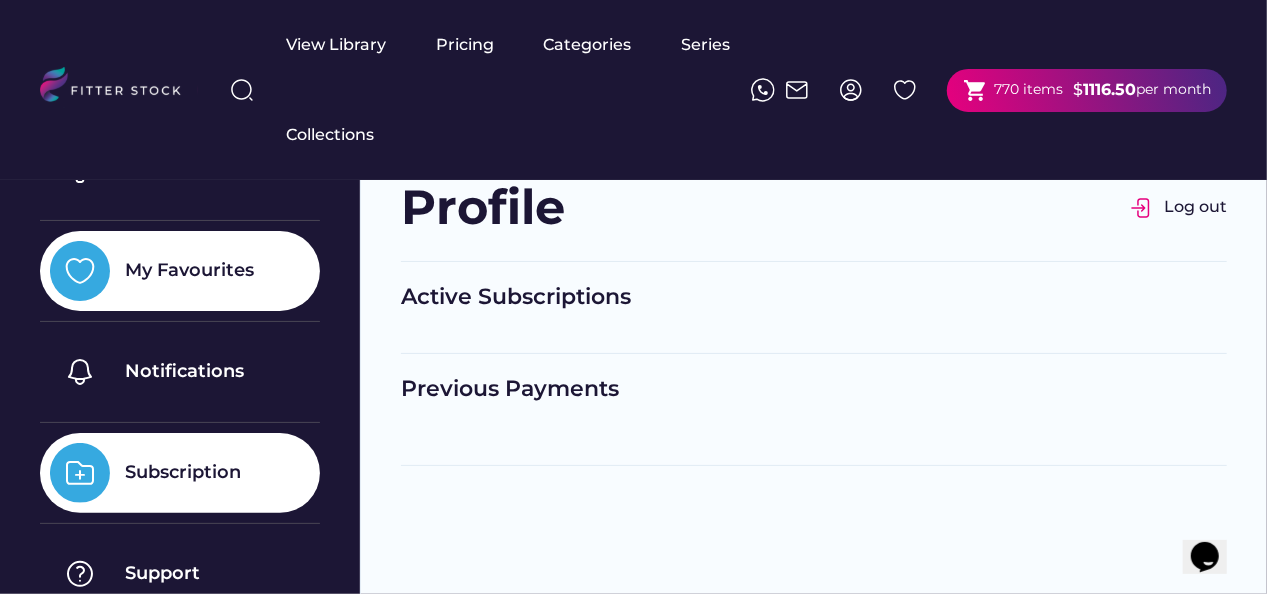 click on "My Favourites" at bounding box center (189, 270) 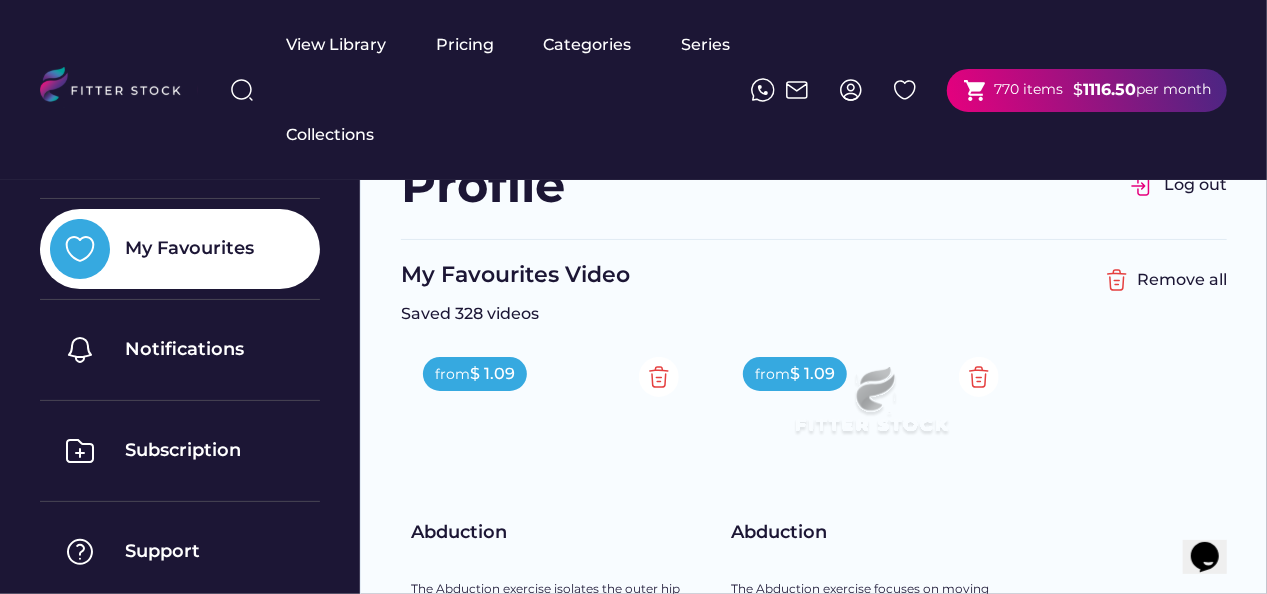 scroll, scrollTop: 0, scrollLeft: 0, axis: both 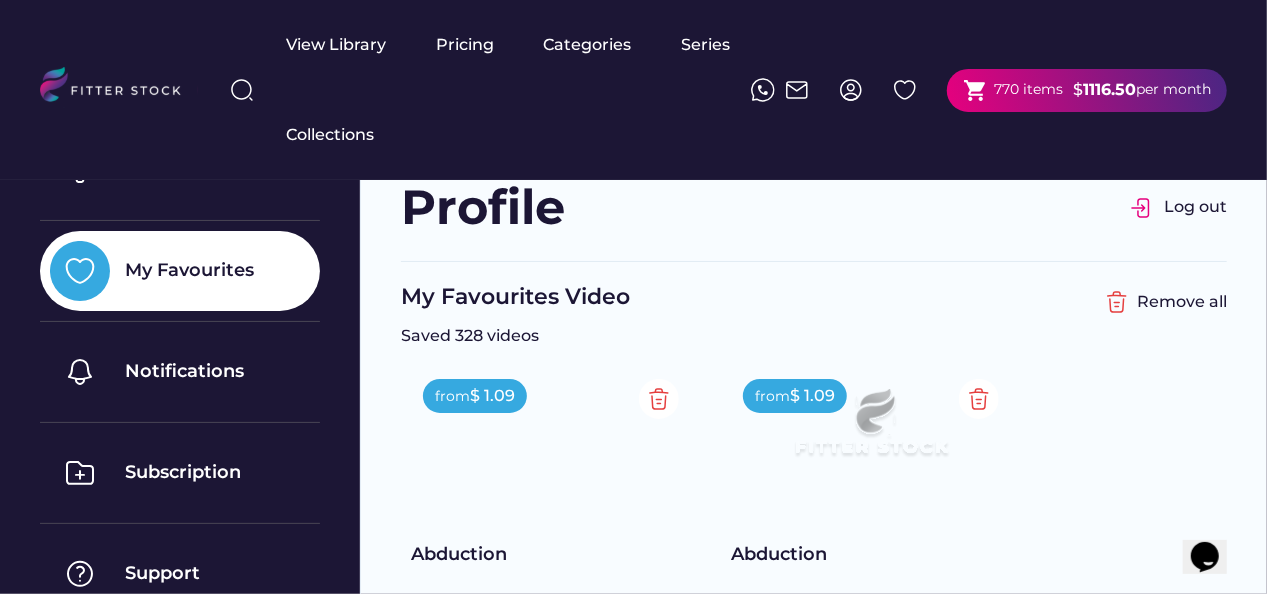 click on "770 items" at bounding box center [1028, 90] 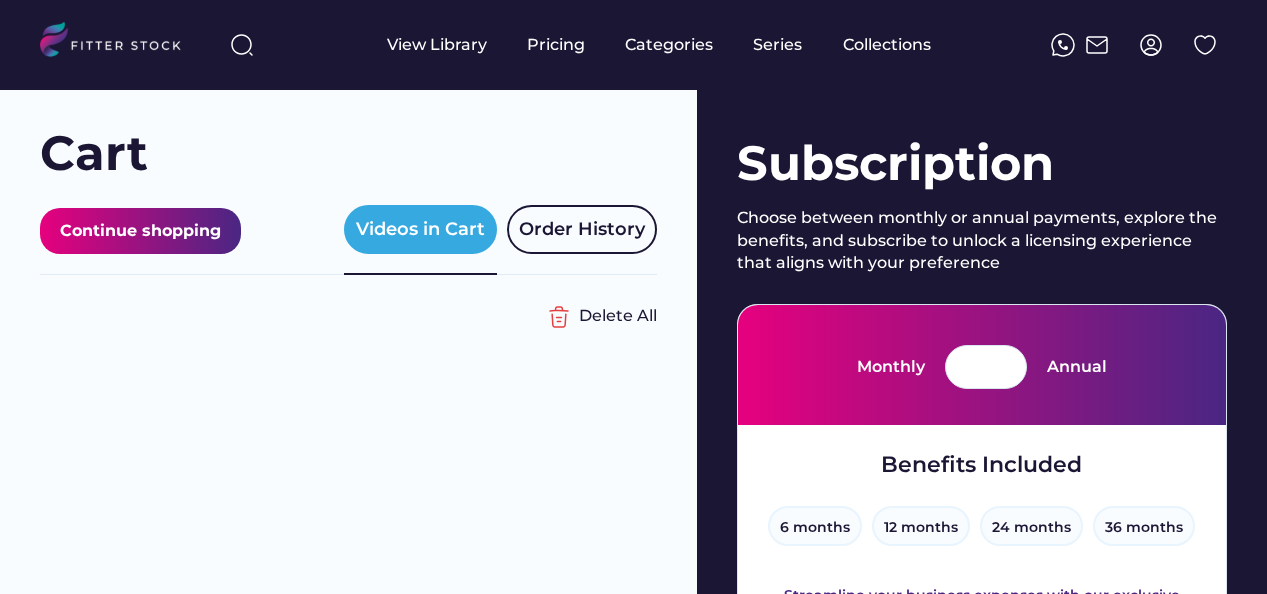 scroll, scrollTop: 0, scrollLeft: 0, axis: both 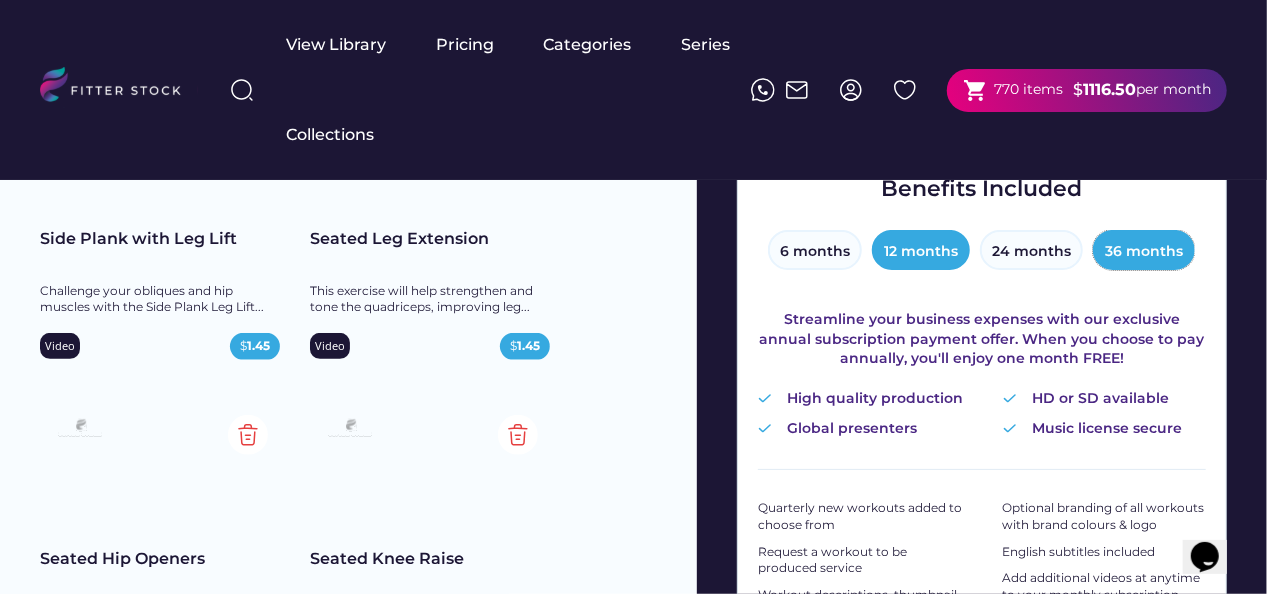 click on "36 months" at bounding box center [1144, 250] 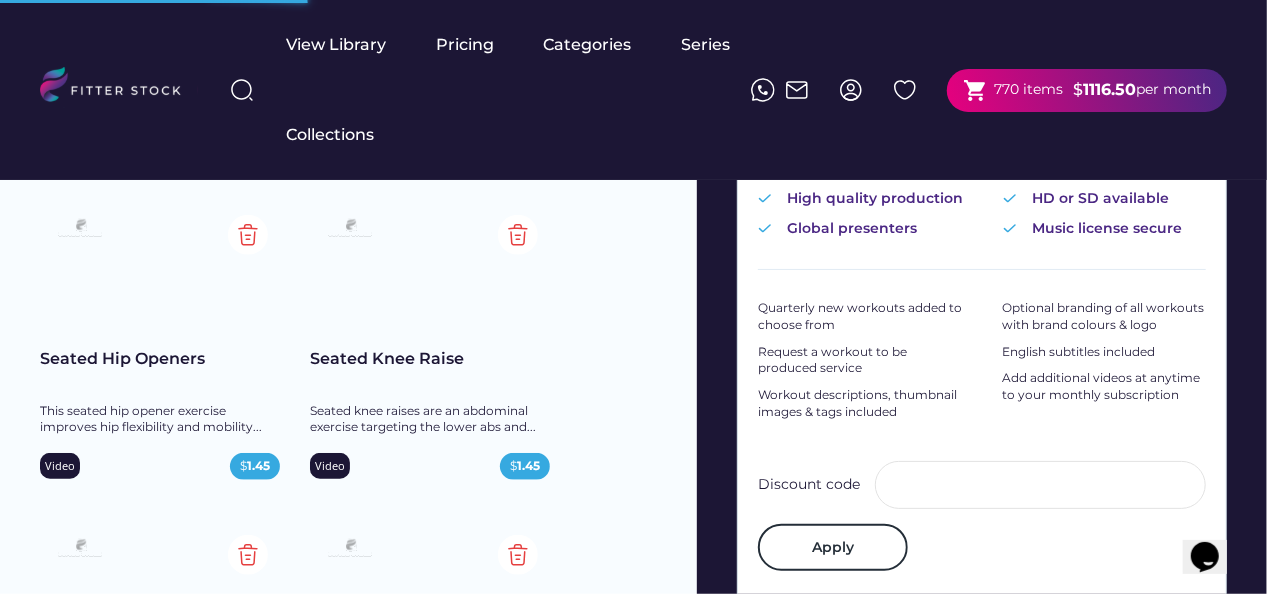 scroll, scrollTop: 176, scrollLeft: 0, axis: vertical 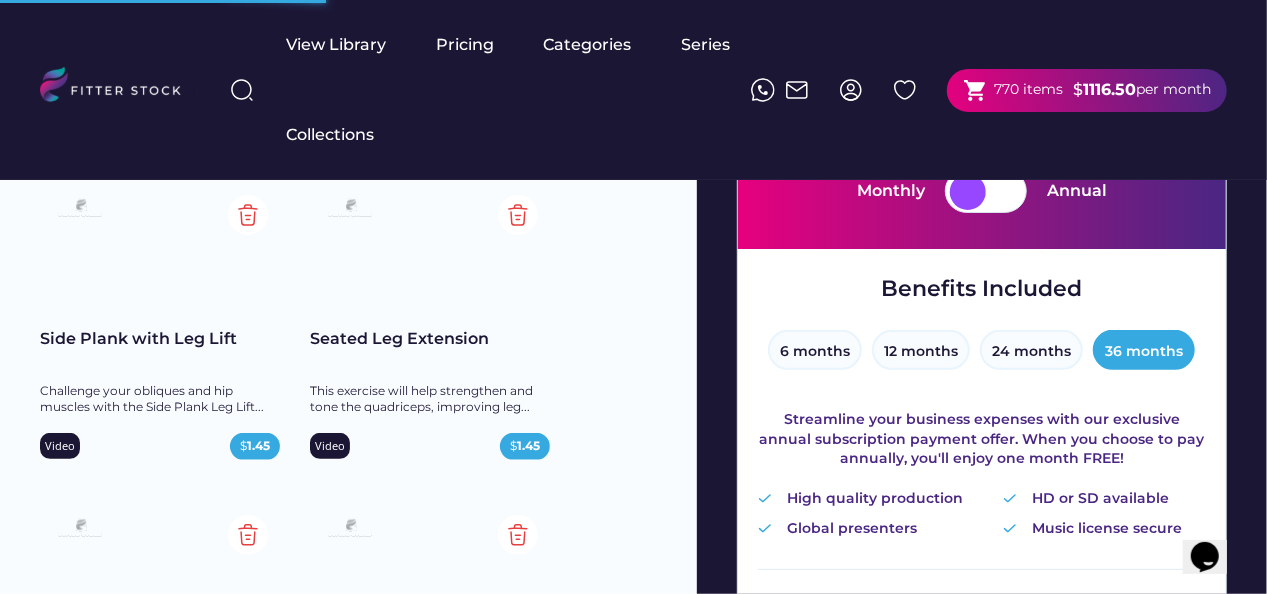 click on "36 months" at bounding box center (1144, 350) 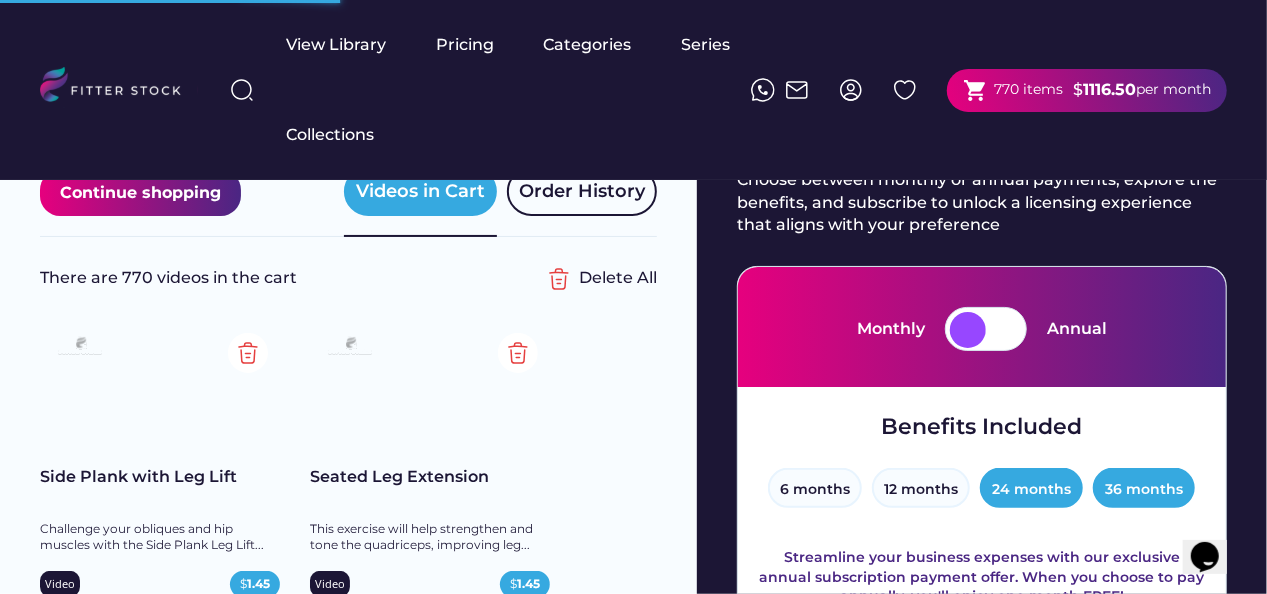 scroll, scrollTop: 0, scrollLeft: 0, axis: both 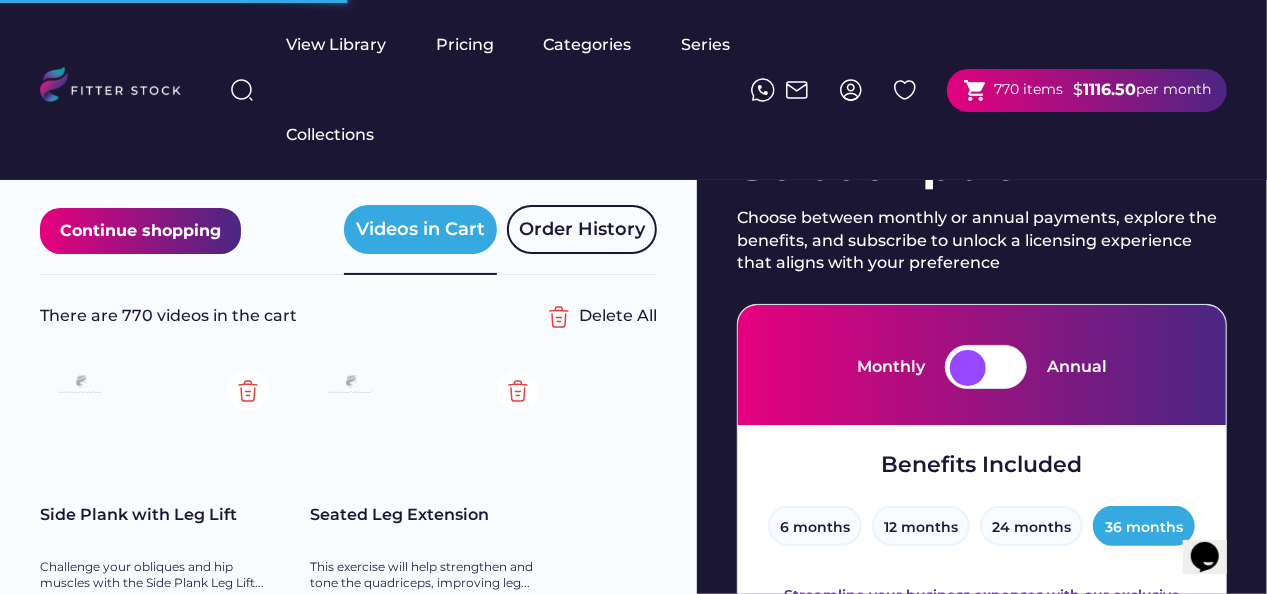 click at bounding box center (1004, 368) 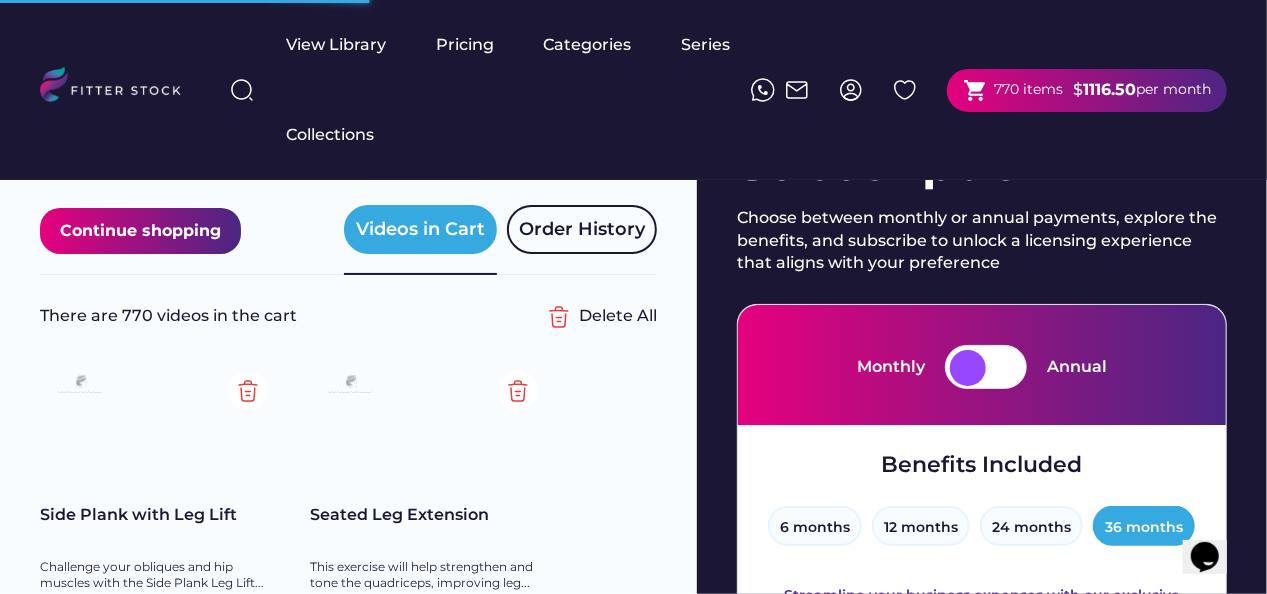 click at bounding box center [1004, 368] 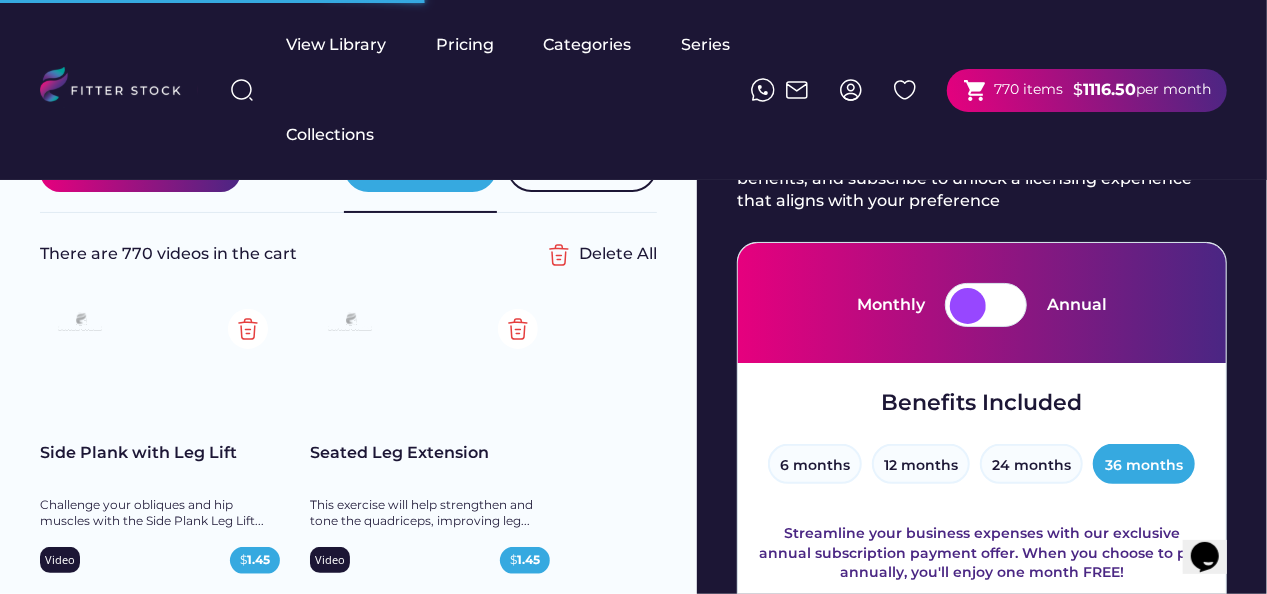 scroll, scrollTop: 0, scrollLeft: 0, axis: both 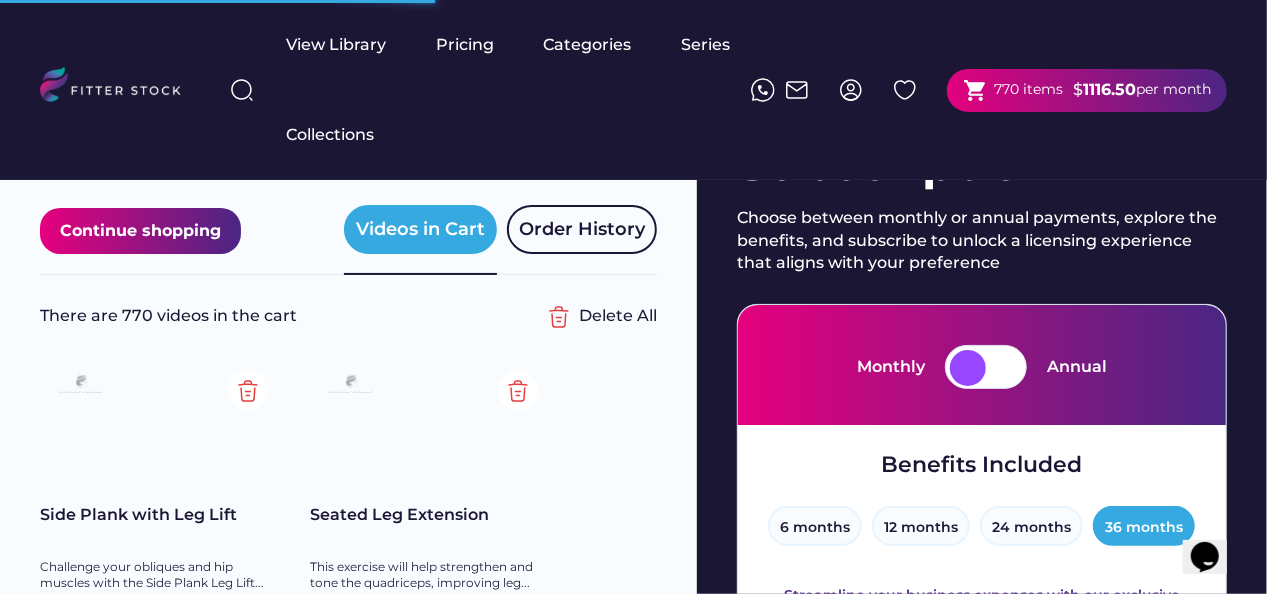 click at bounding box center (968, 368) 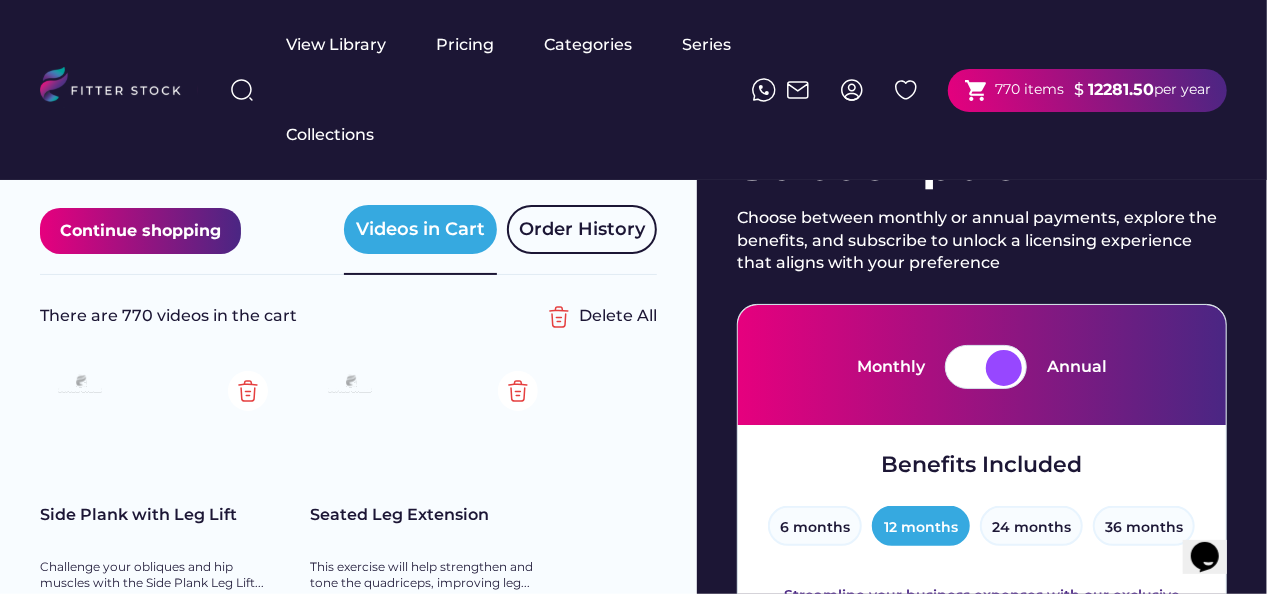click at bounding box center [1004, 368] 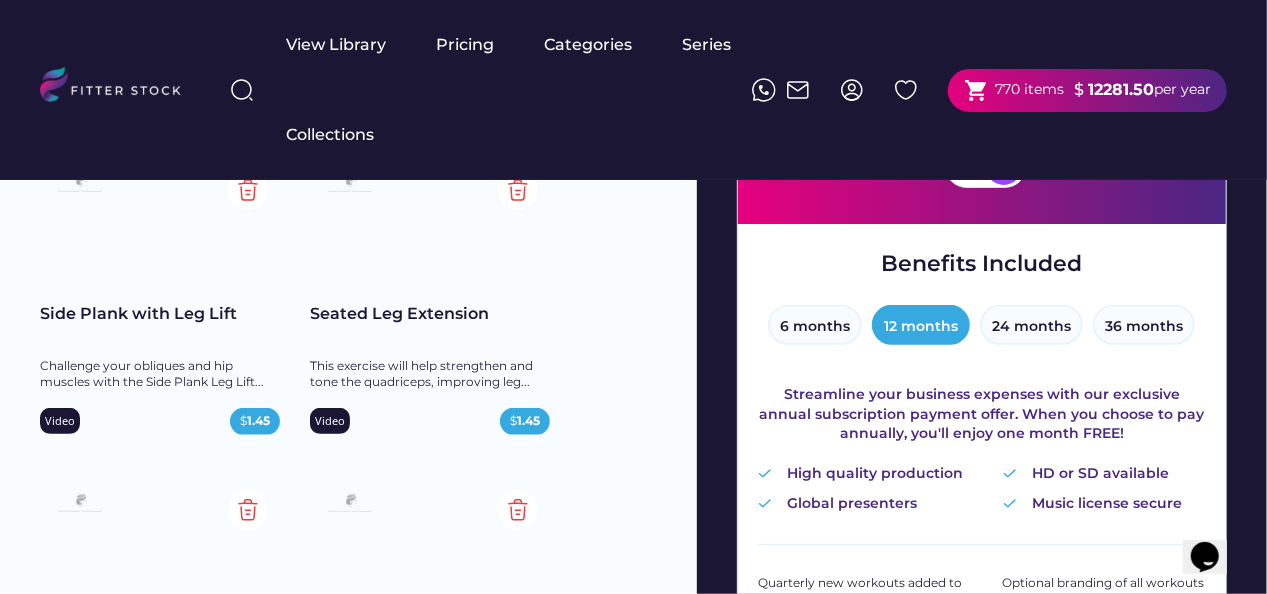 scroll, scrollTop: 300, scrollLeft: 0, axis: vertical 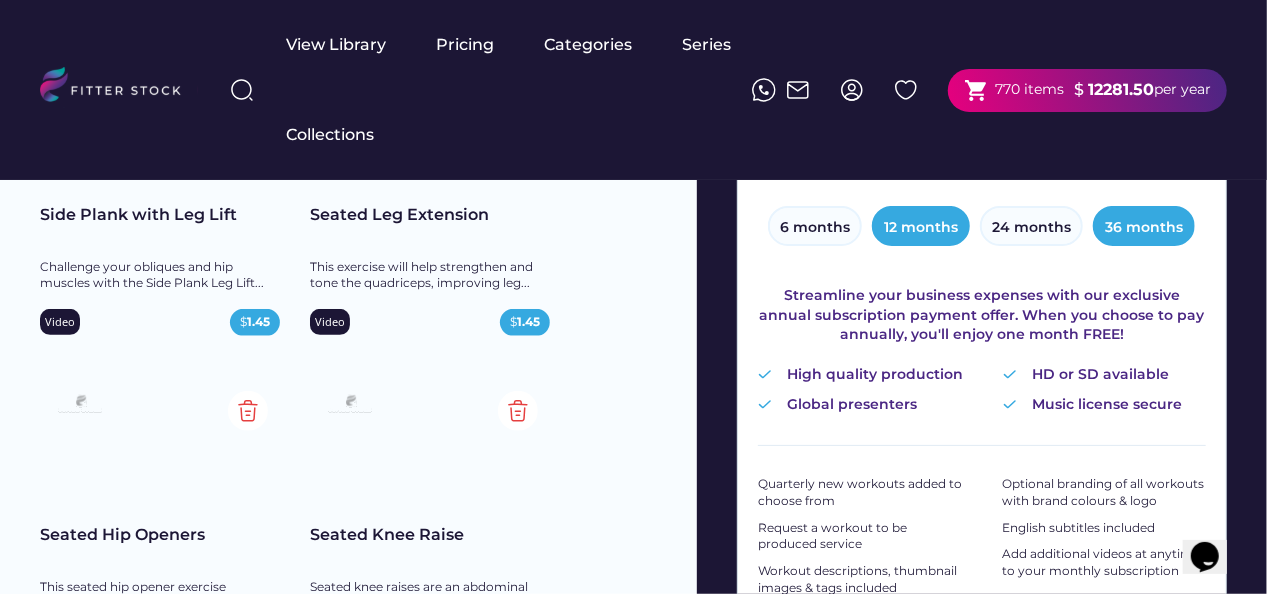 click on "36 months" at bounding box center [1144, 226] 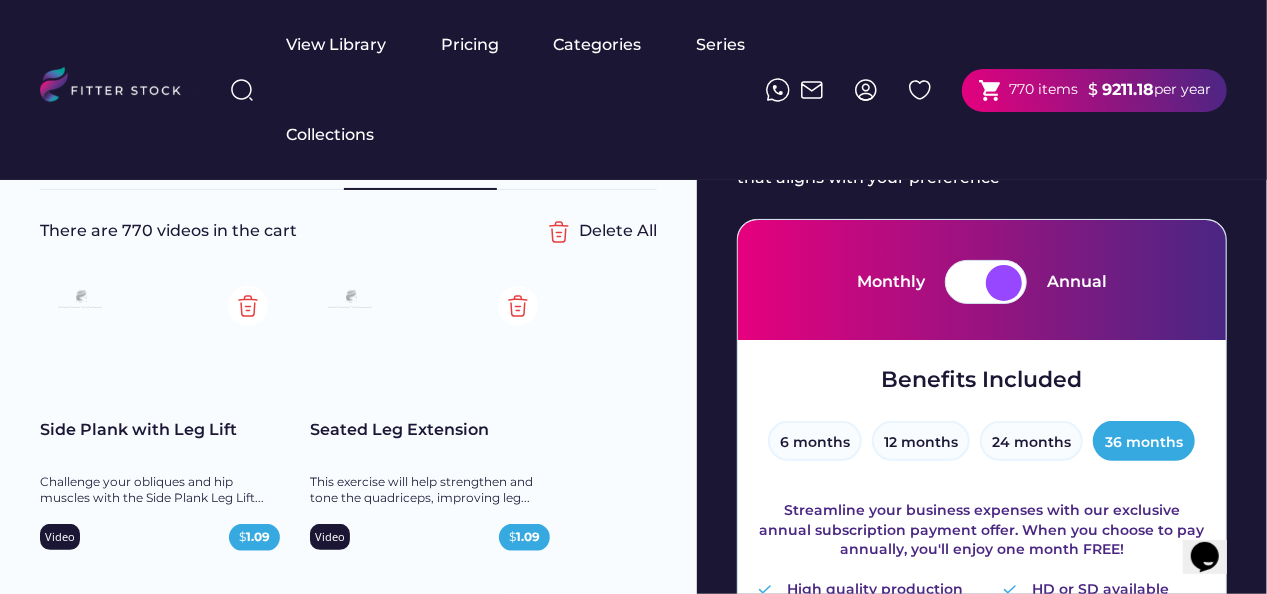 scroll, scrollTop: 0, scrollLeft: 0, axis: both 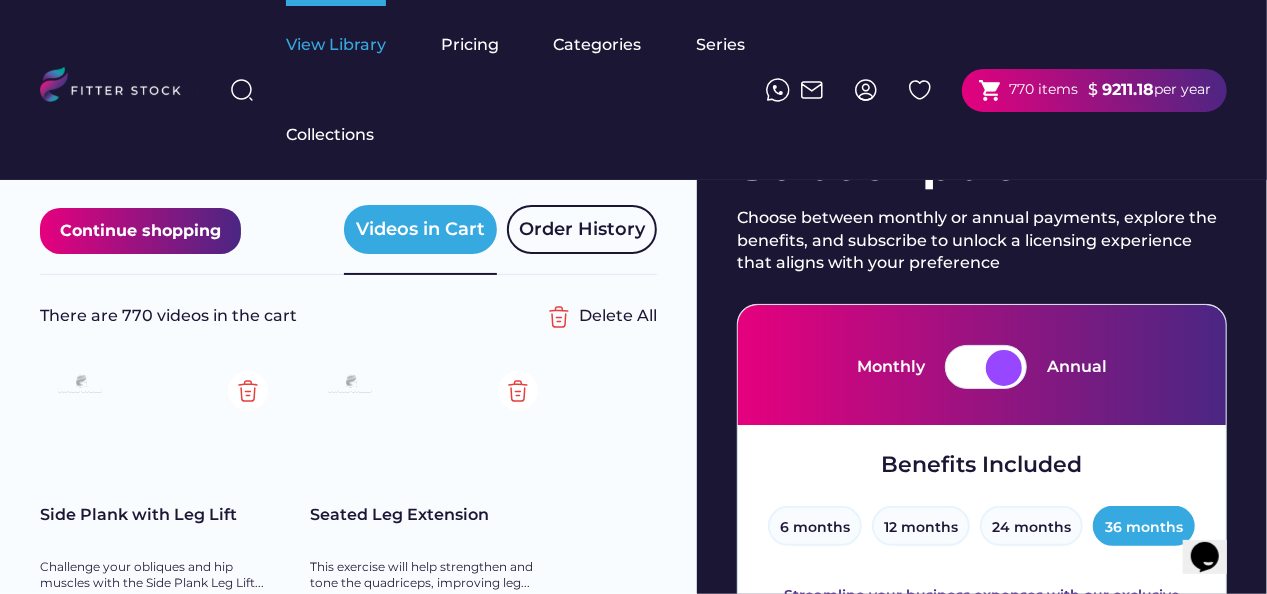 click on "View Library" at bounding box center [336, 45] 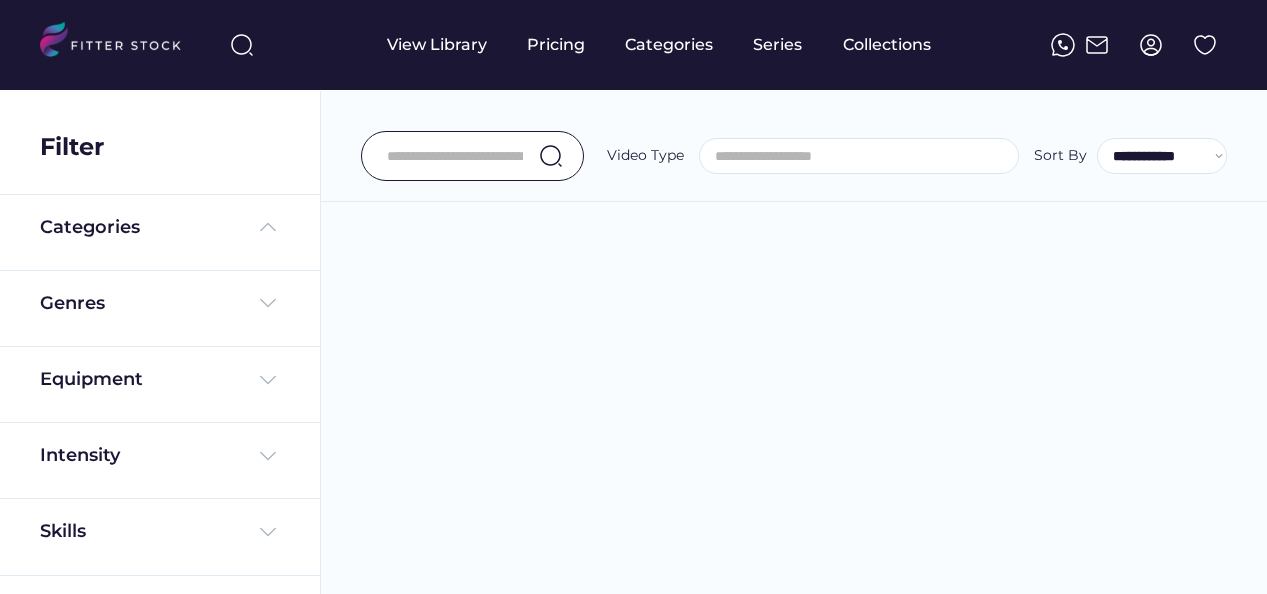 select 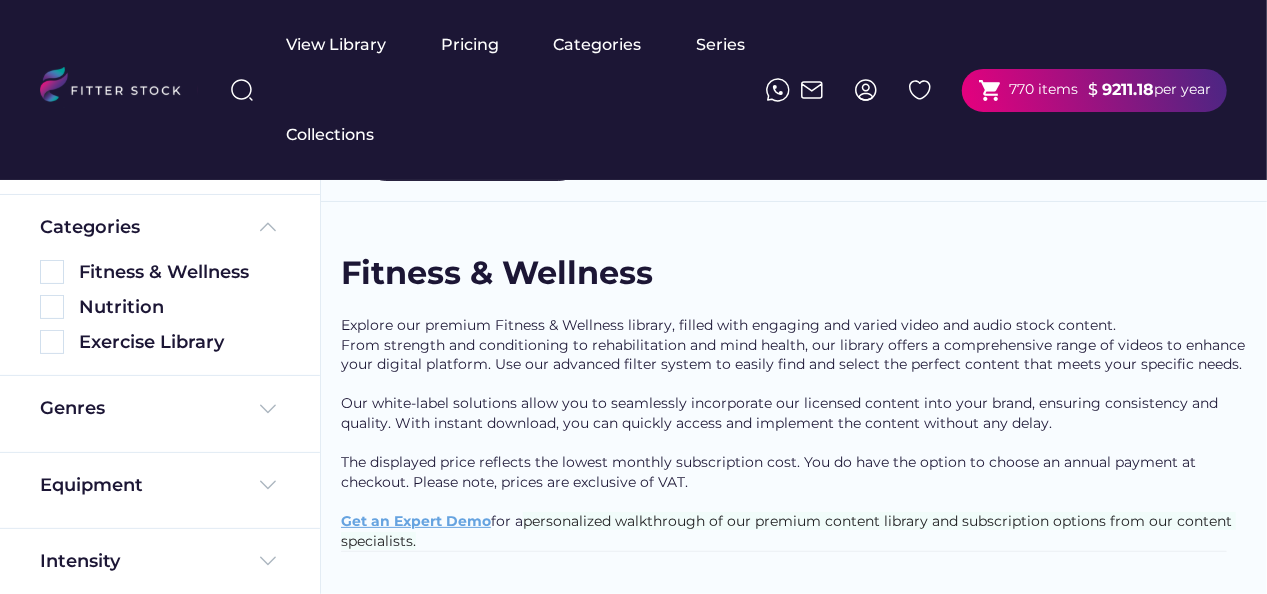 scroll, scrollTop: 0, scrollLeft: 0, axis: both 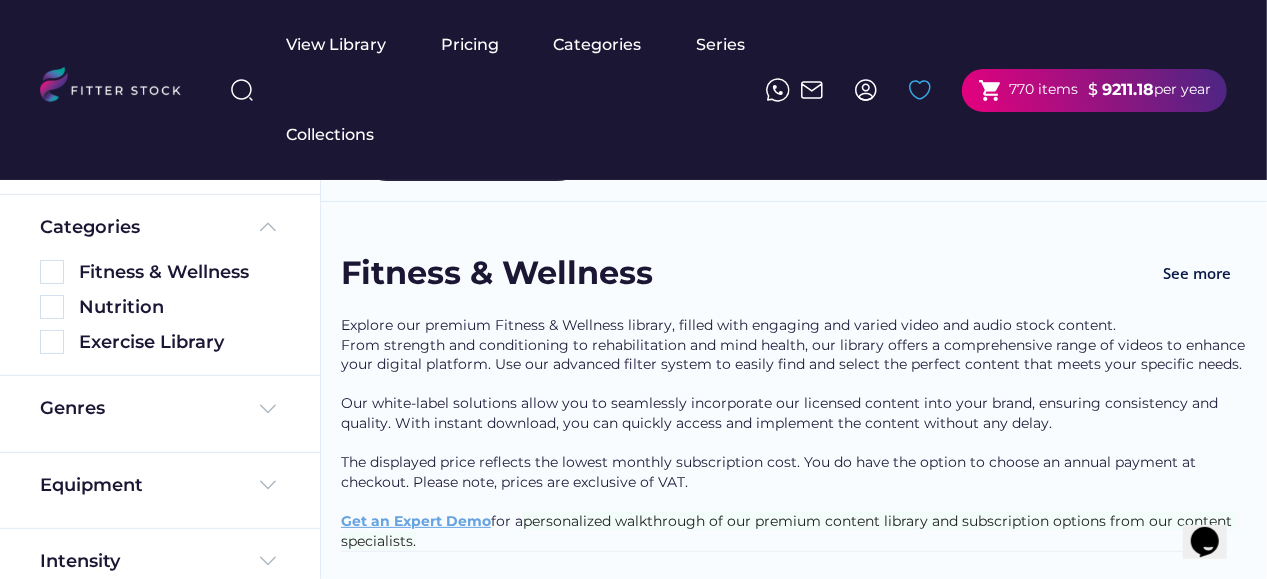 click at bounding box center (920, 90) 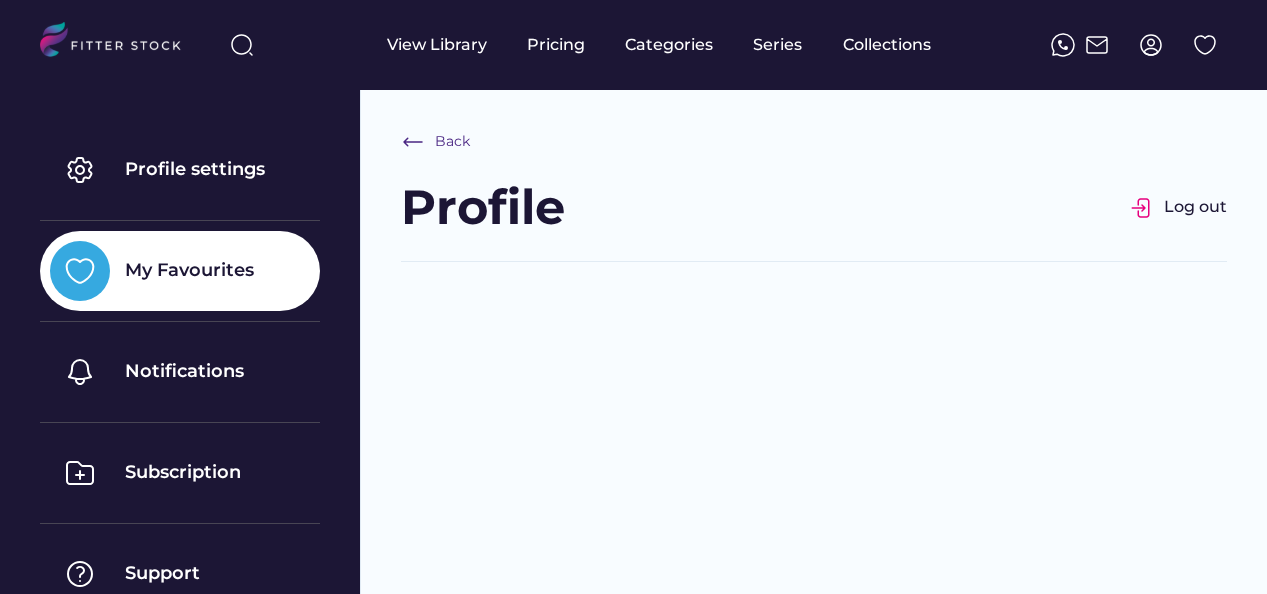 scroll, scrollTop: 0, scrollLeft: 0, axis: both 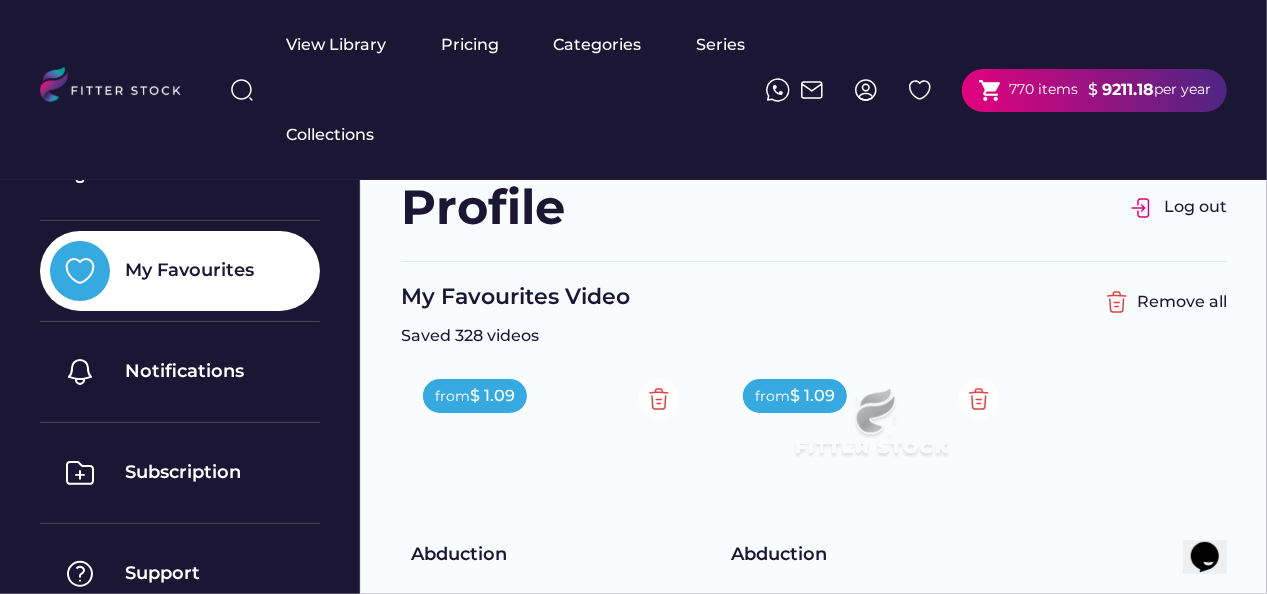 click on "View Library Pricing Categories Series Collections
shopping_cart
770 items $   9211.18  per year" at bounding box center (633, 90) 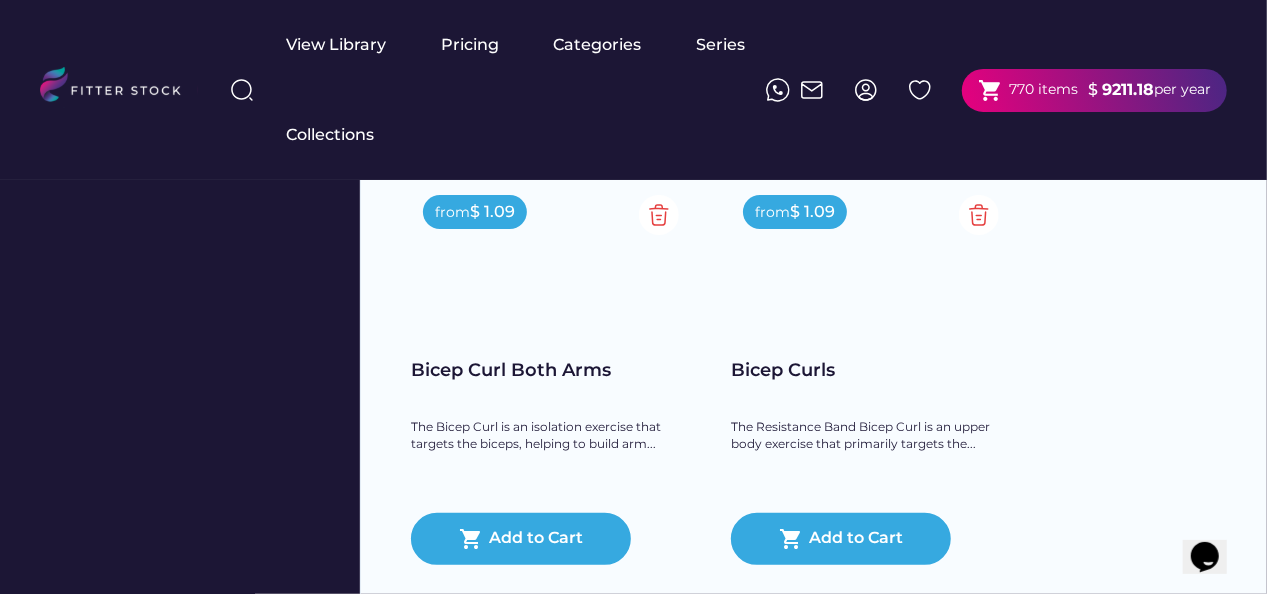 scroll, scrollTop: 8400, scrollLeft: 0, axis: vertical 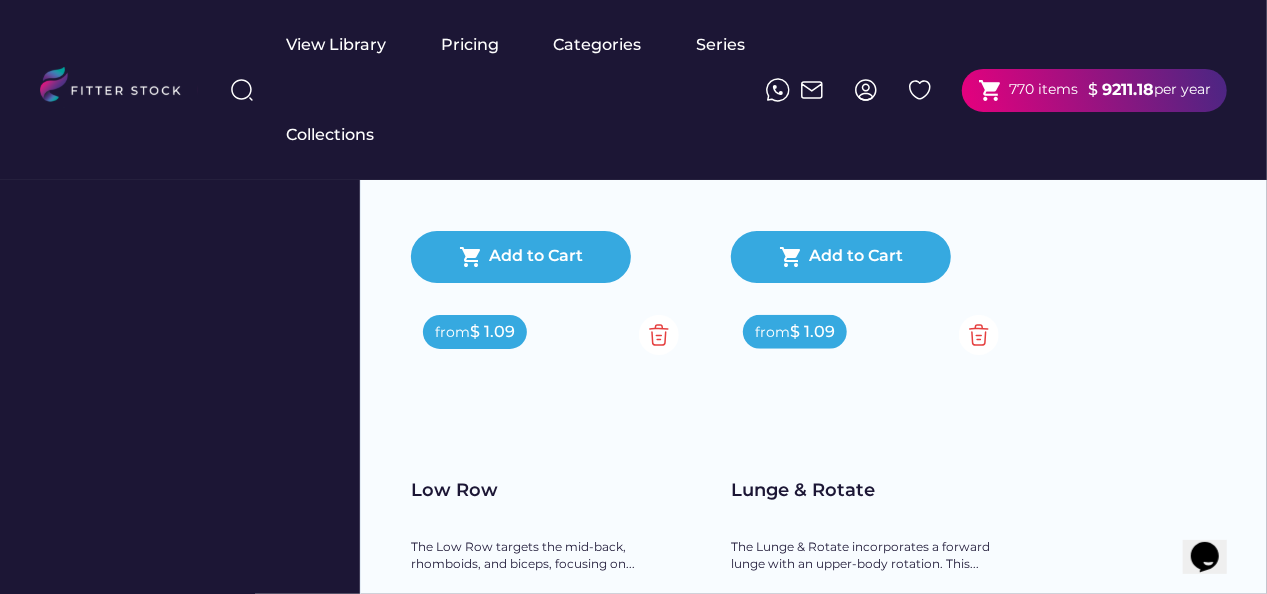 drag, startPoint x: 1258, startPoint y: 542, endPoint x: 1275, endPoint y: 163, distance: 379.38107 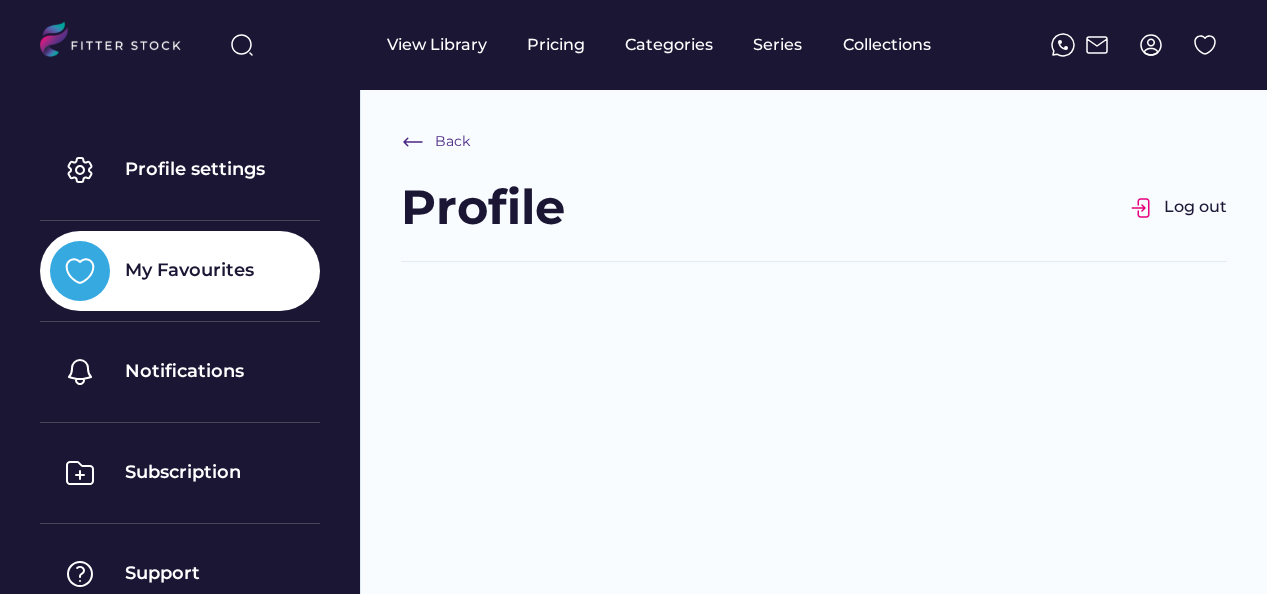 scroll, scrollTop: 626, scrollLeft: 0, axis: vertical 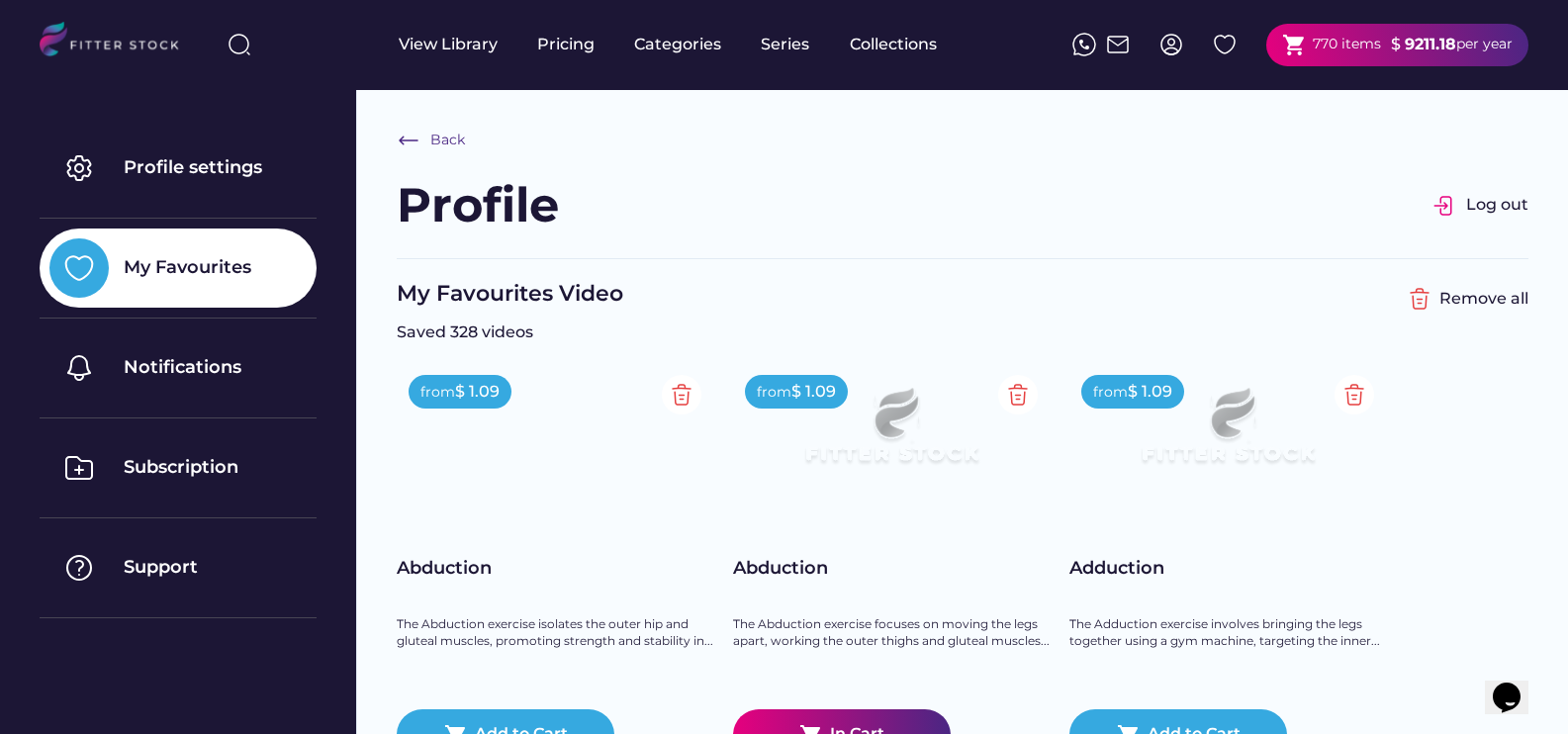 drag, startPoint x: 1153, startPoint y: 3, endPoint x: 968, endPoint y: 69, distance: 196.42047 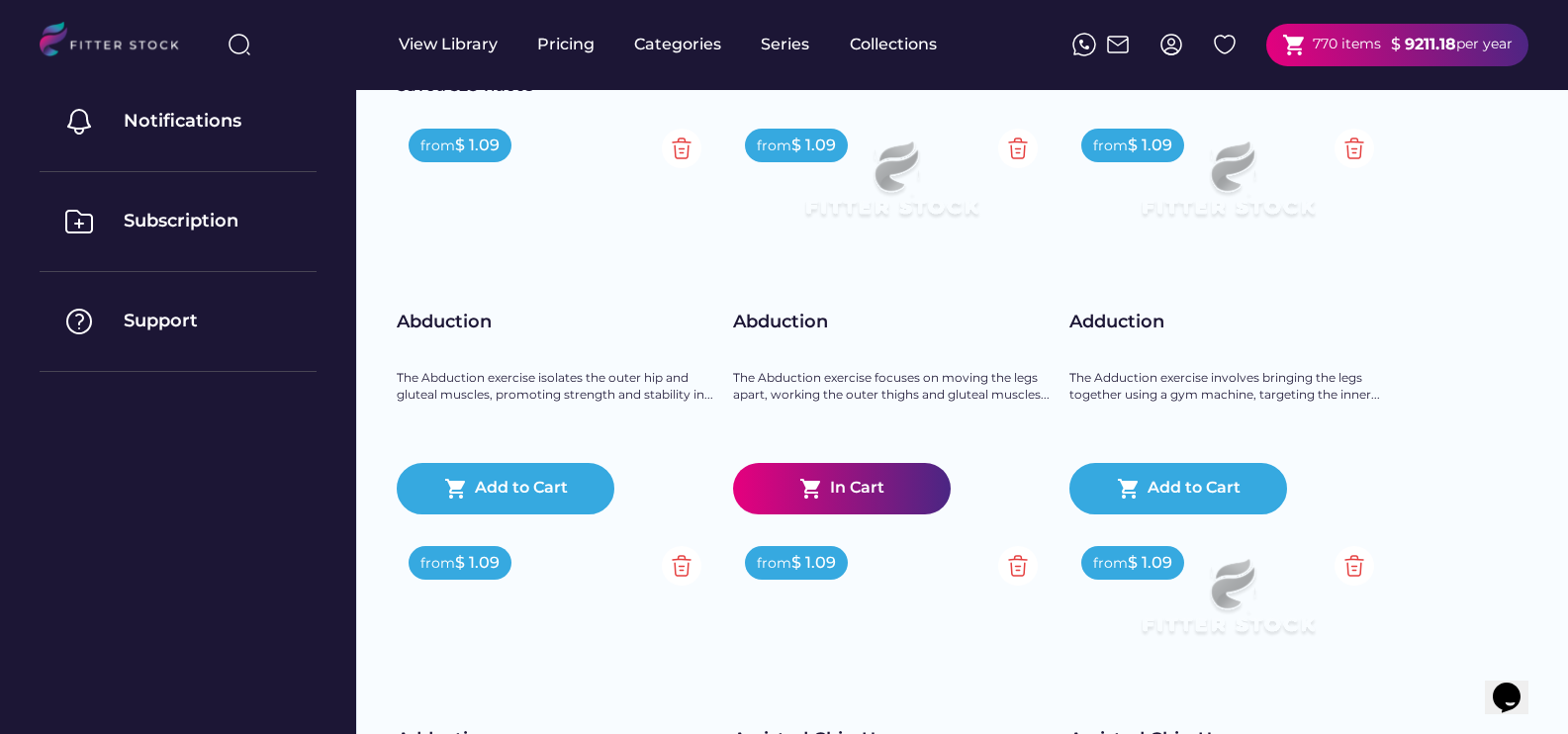 scroll, scrollTop: 0, scrollLeft: 0, axis: both 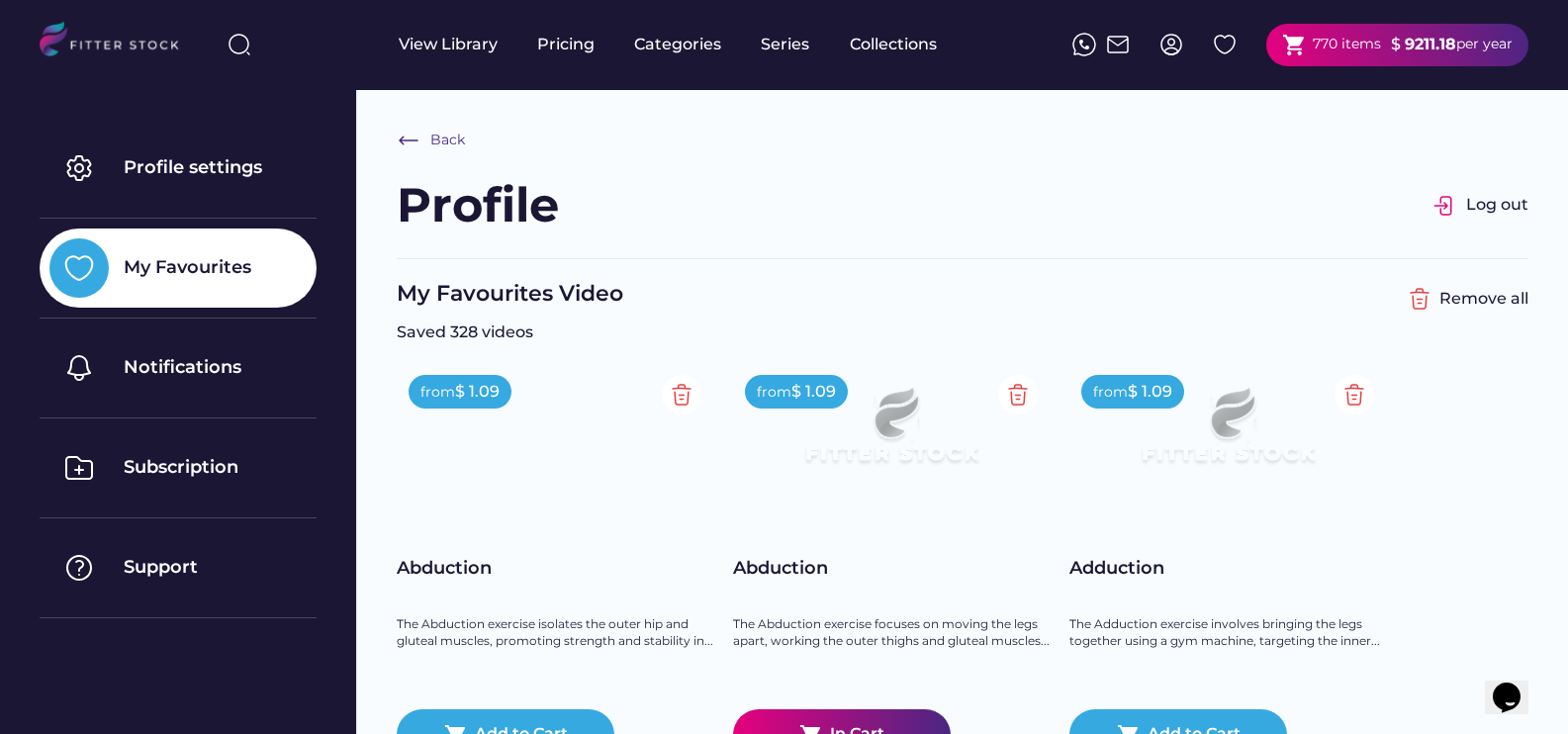 click on "770 items" at bounding box center [1346, 45] 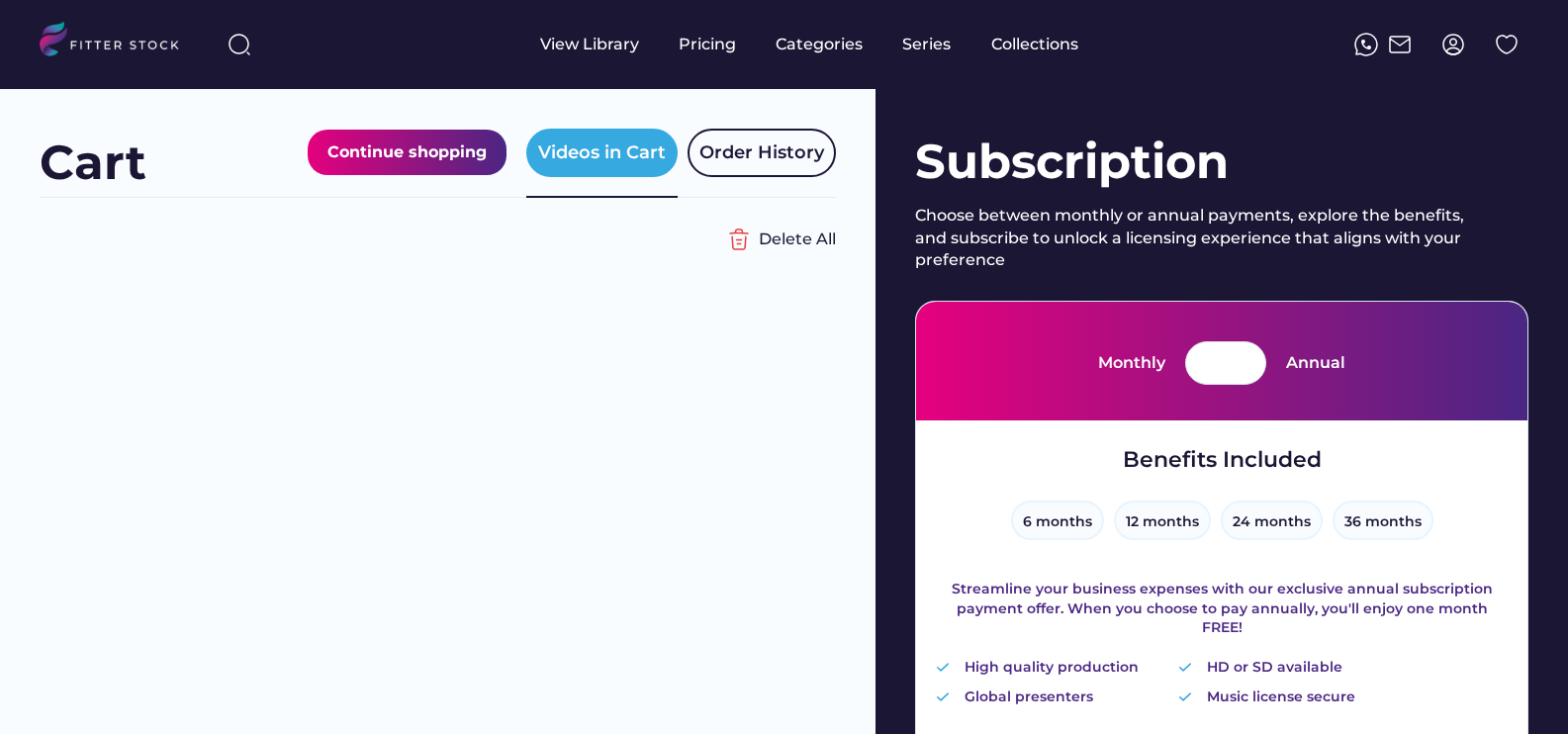 scroll, scrollTop: 0, scrollLeft: 0, axis: both 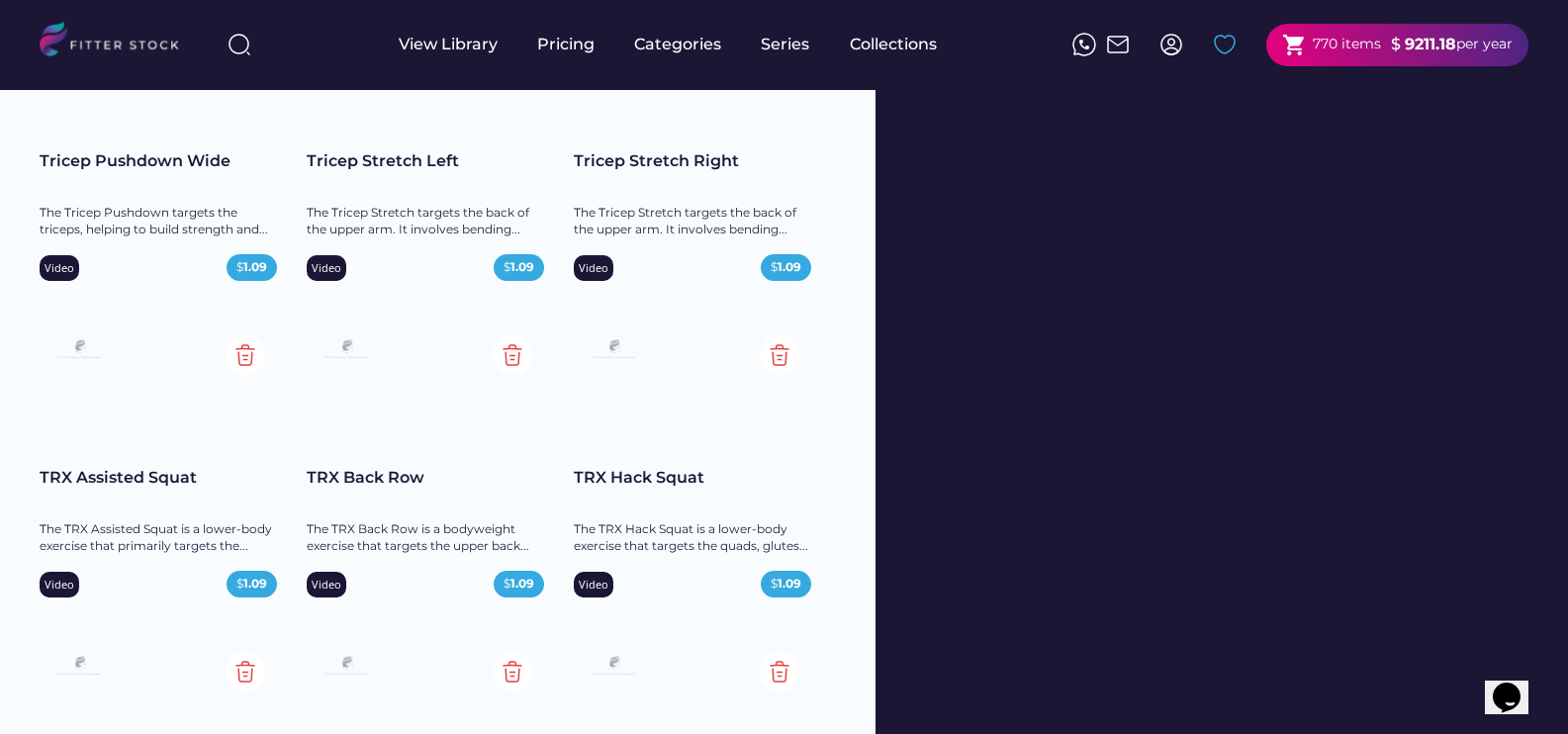click at bounding box center [1225, 45] 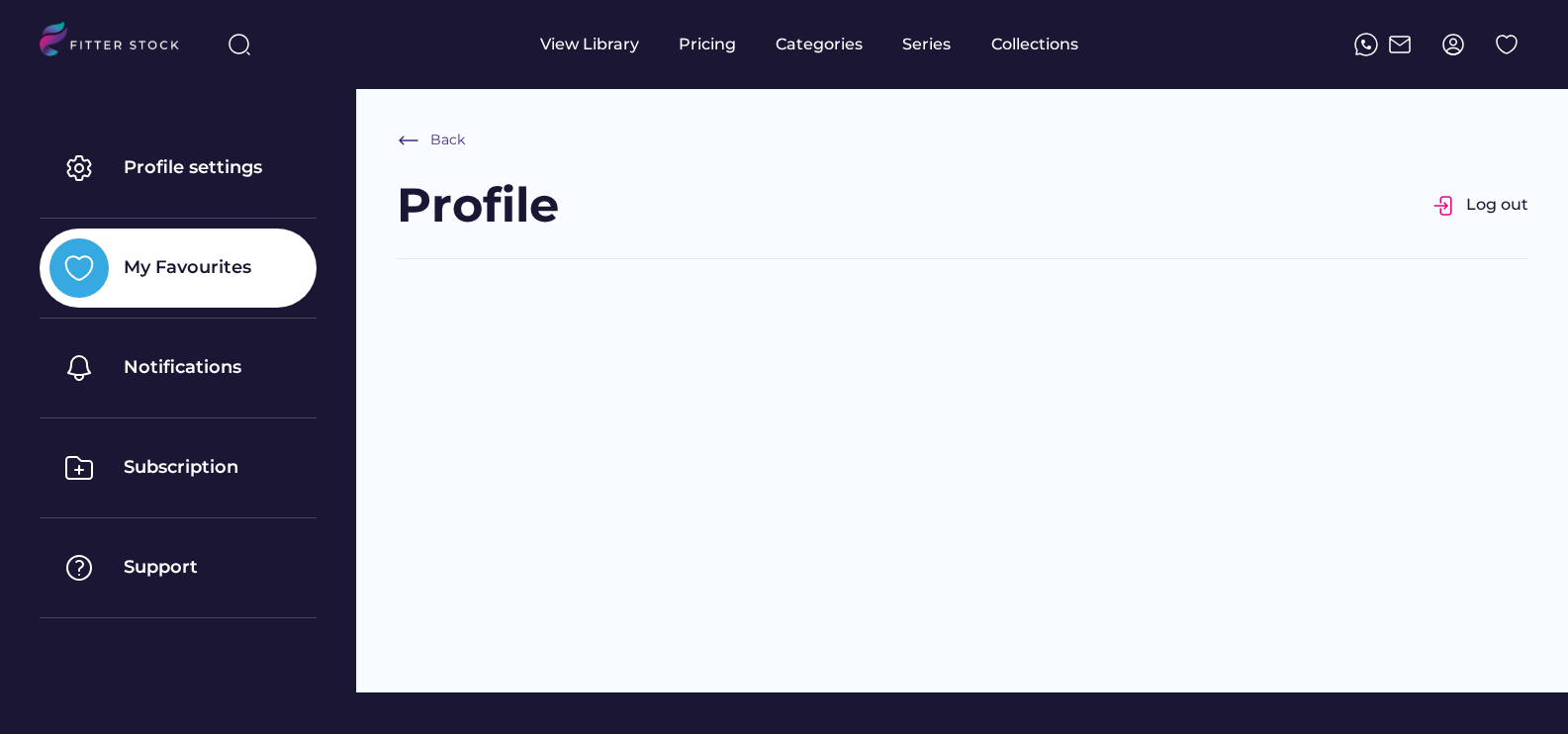 scroll, scrollTop: 0, scrollLeft: 0, axis: both 